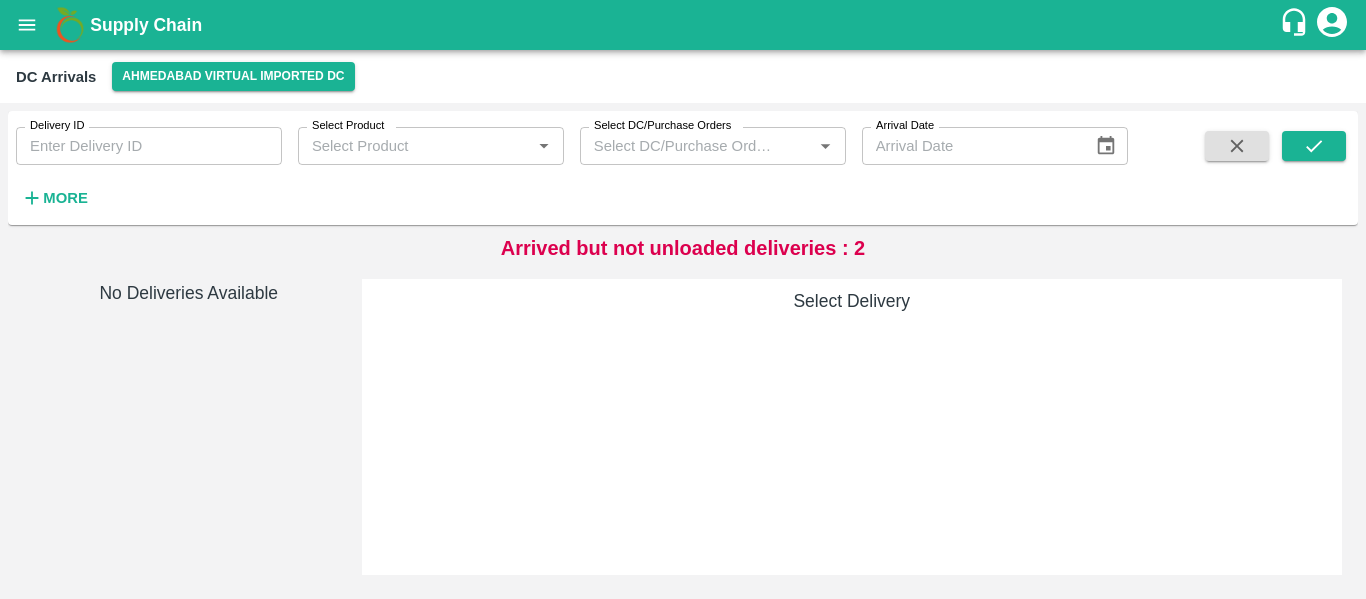 scroll, scrollTop: 0, scrollLeft: 0, axis: both 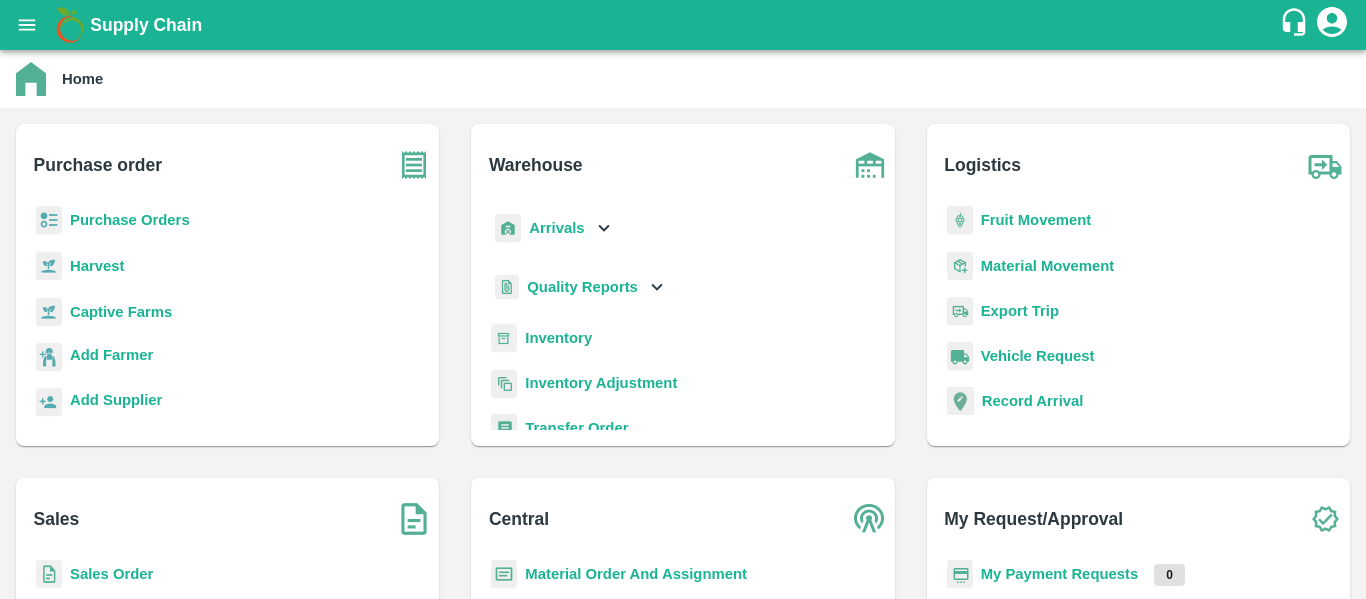click on "Purchase Orders" at bounding box center (130, 220) 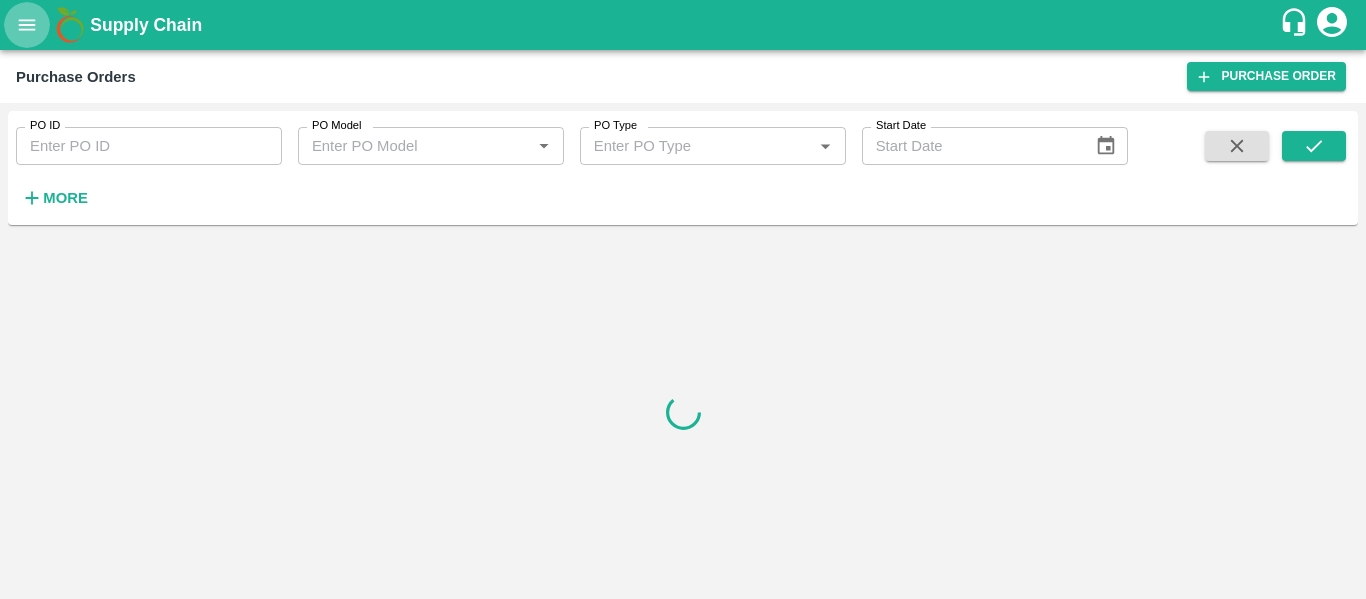 click 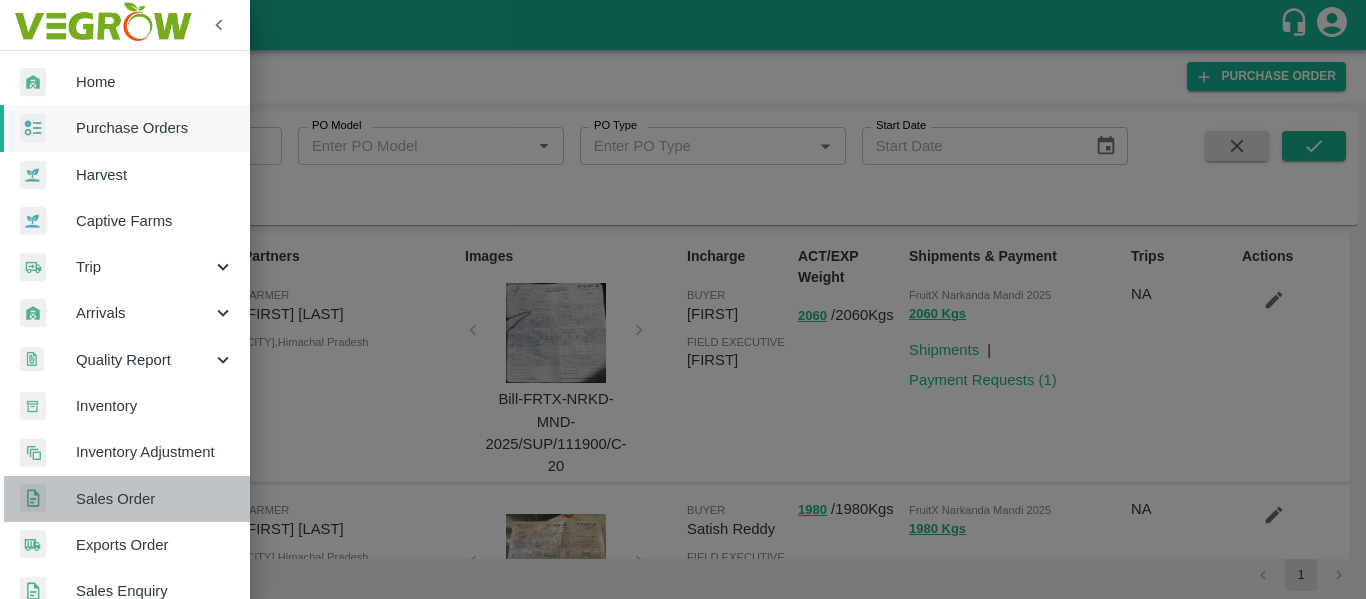 click on "Sales Order" at bounding box center [155, 499] 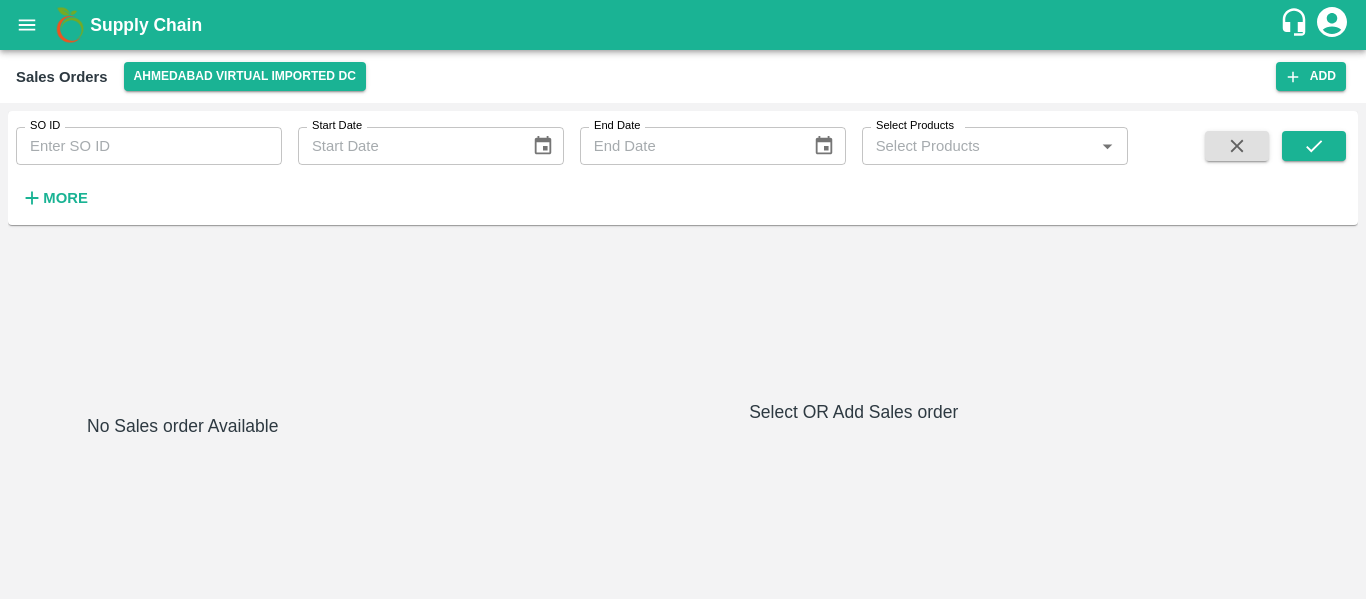 click on "Sales Orders Ahmedabad virtual imported DC Add" at bounding box center [683, 76] 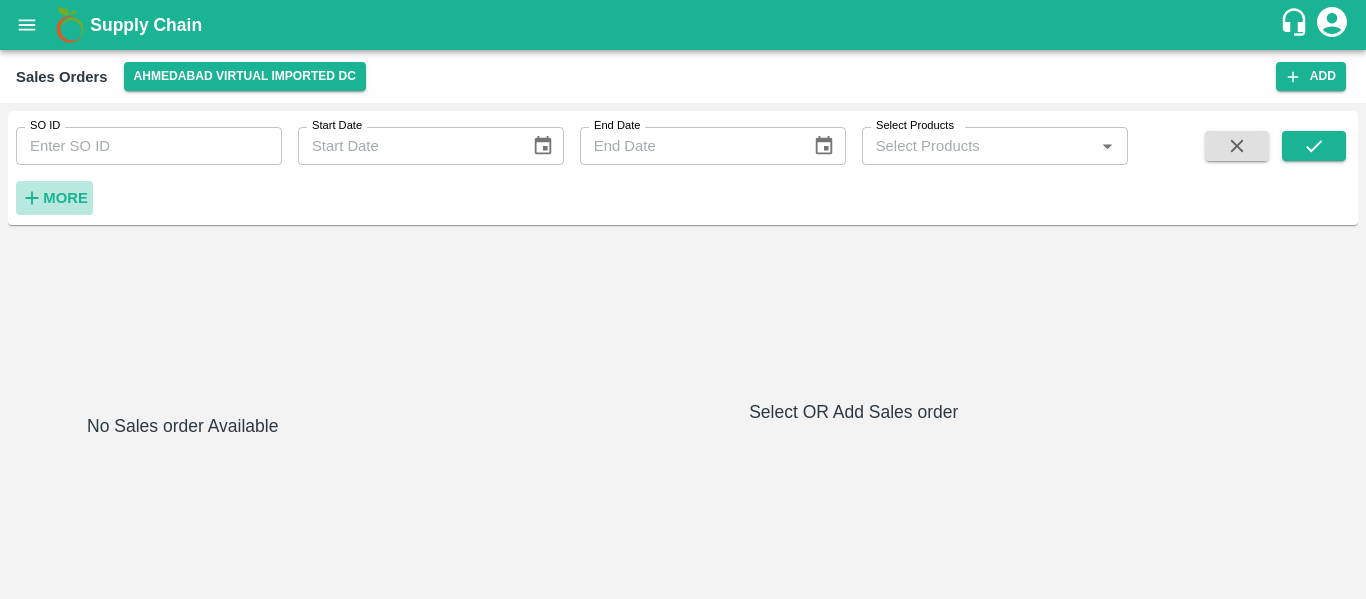 click on "More" at bounding box center [65, 198] 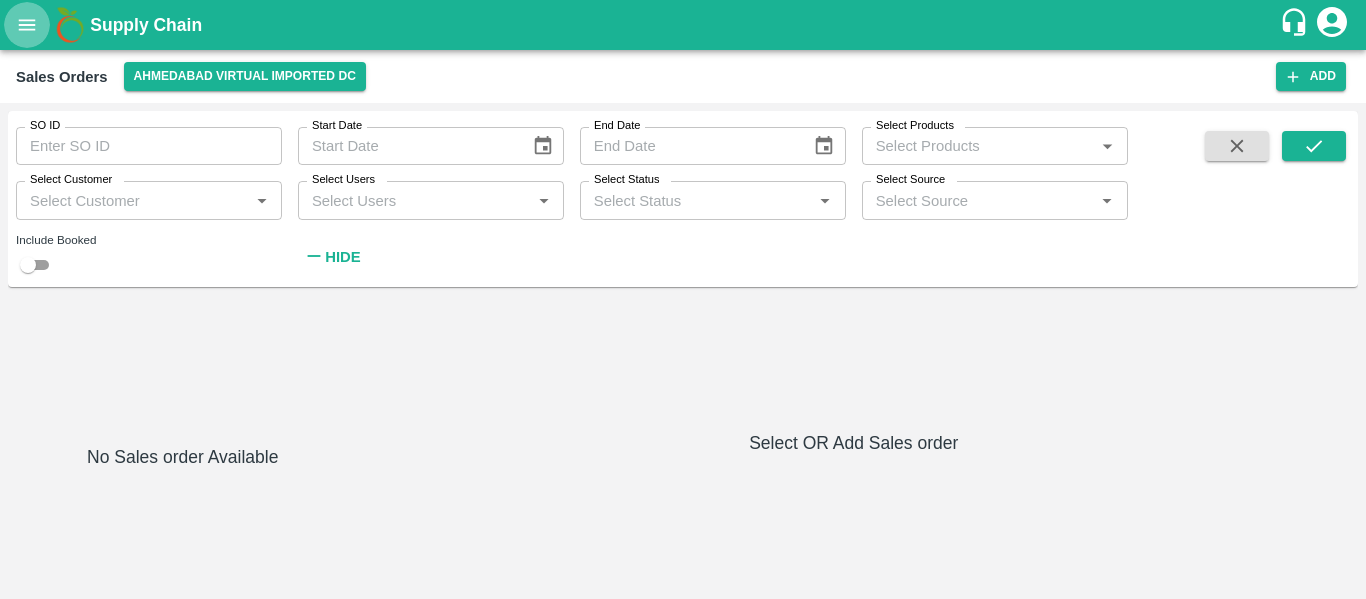 click at bounding box center (27, 25) 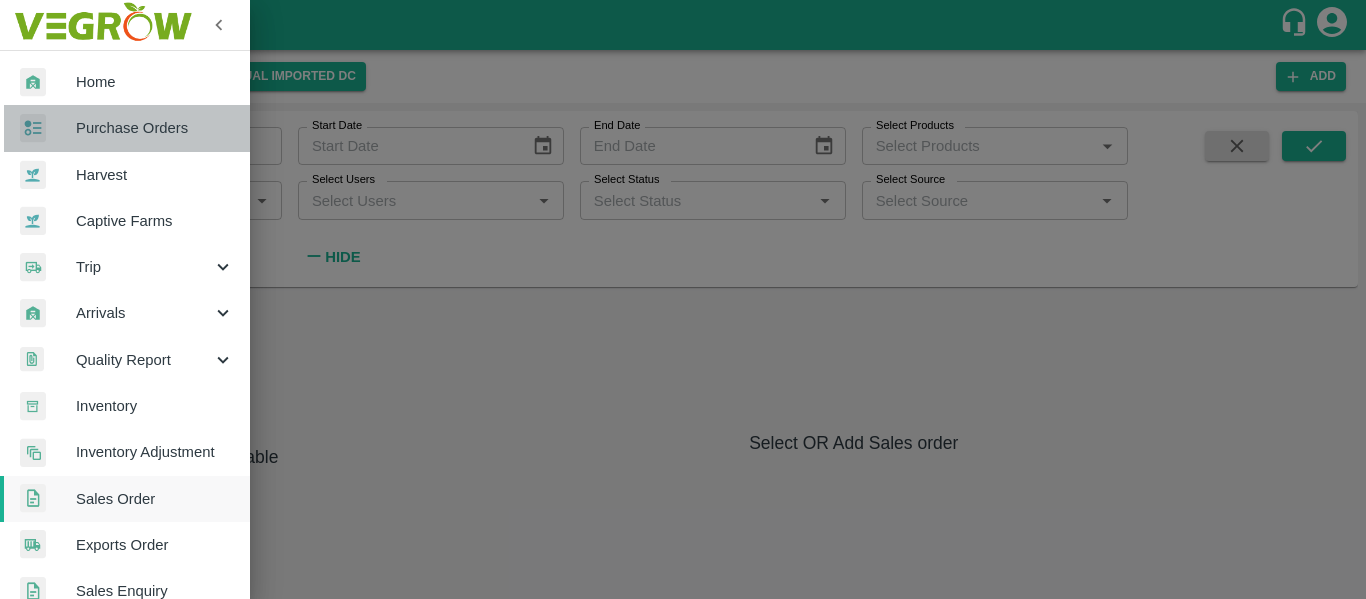 click on "Purchase Orders" at bounding box center [125, 128] 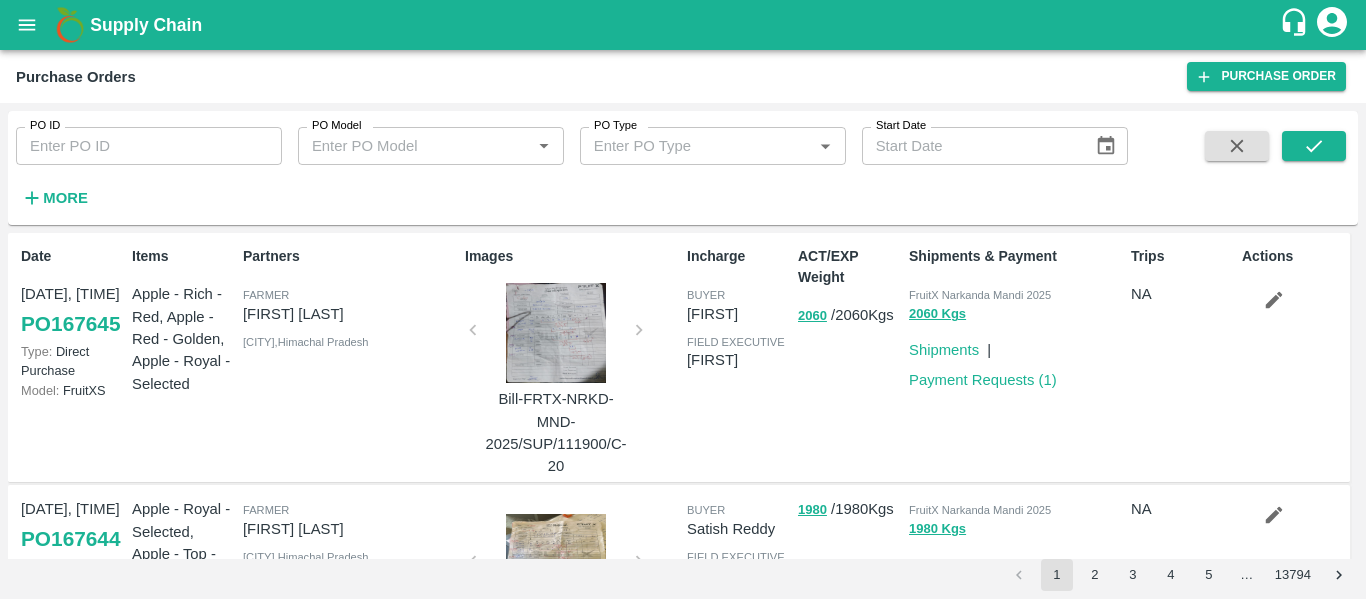 click at bounding box center [556, 333] 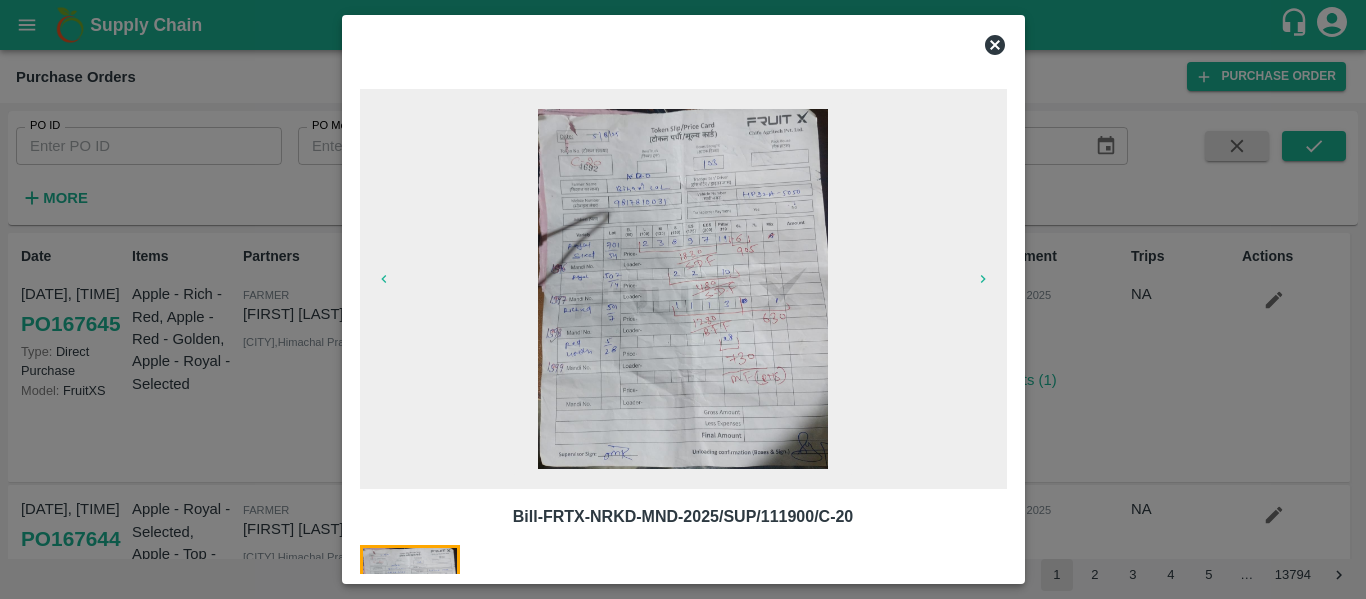 click at bounding box center (683, 289) 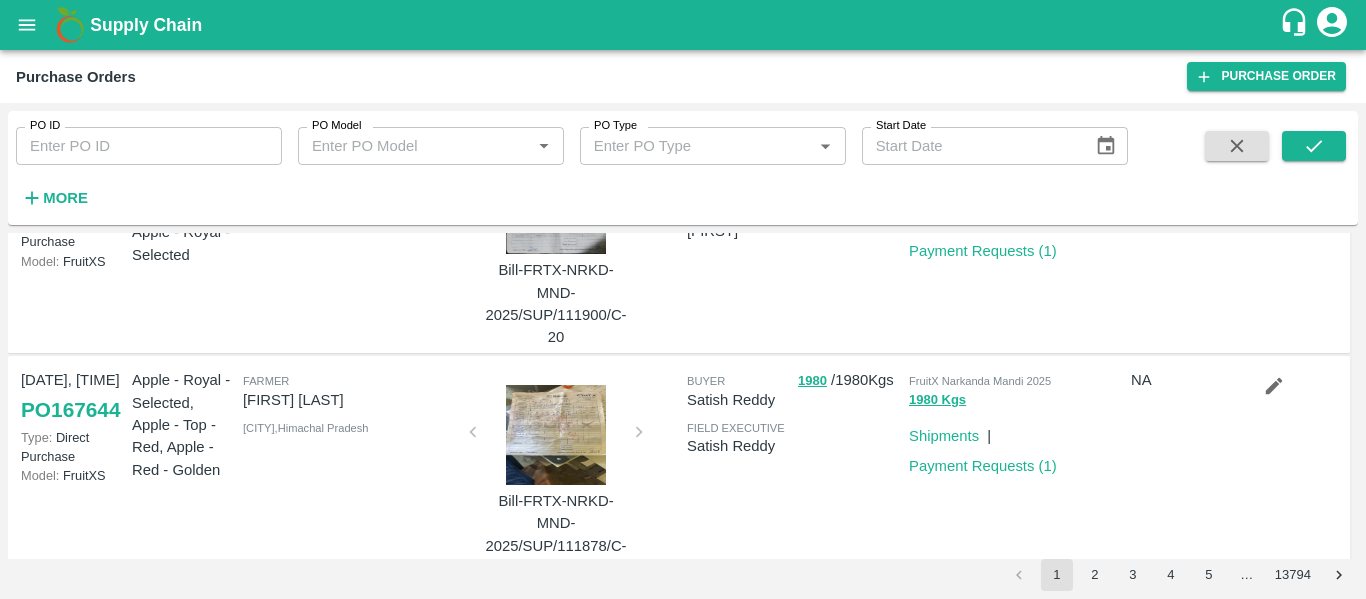 scroll, scrollTop: 189, scrollLeft: 0, axis: vertical 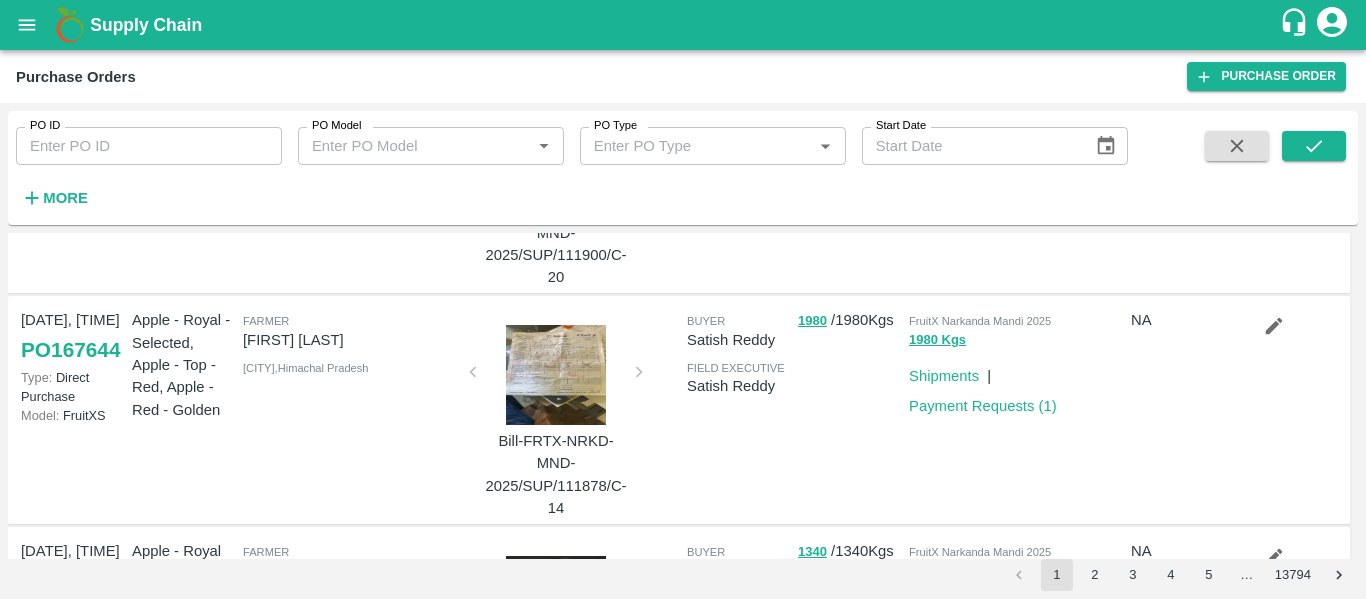 click at bounding box center (556, 375) 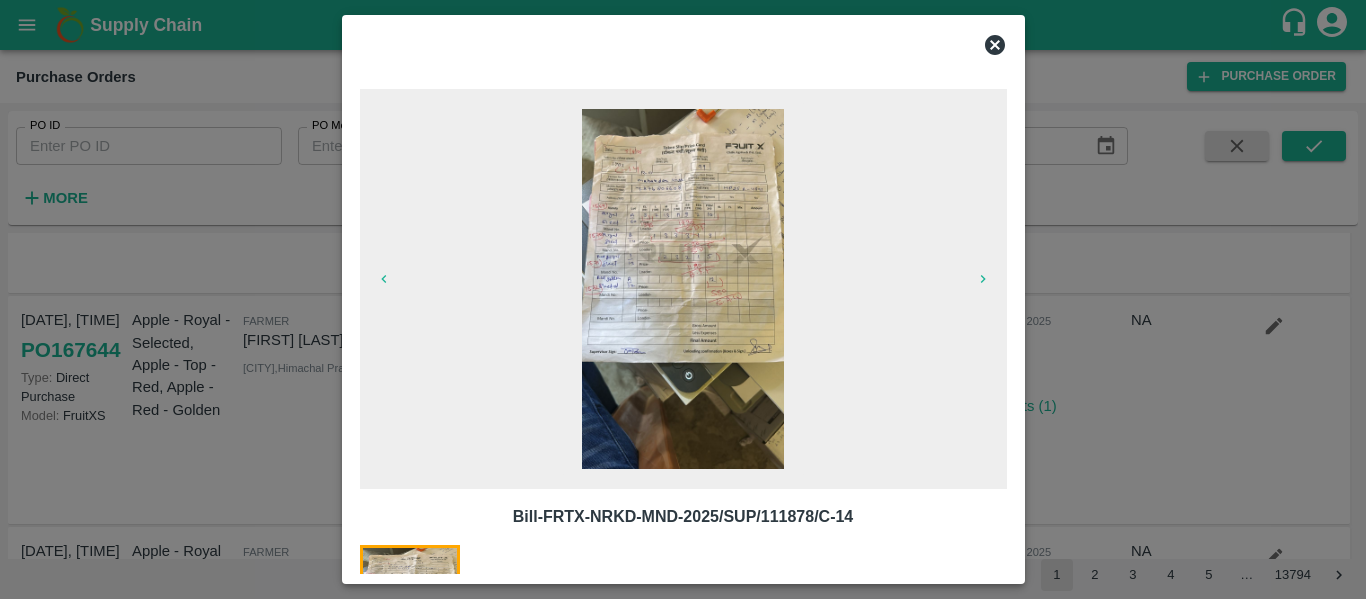 click at bounding box center [683, 289] 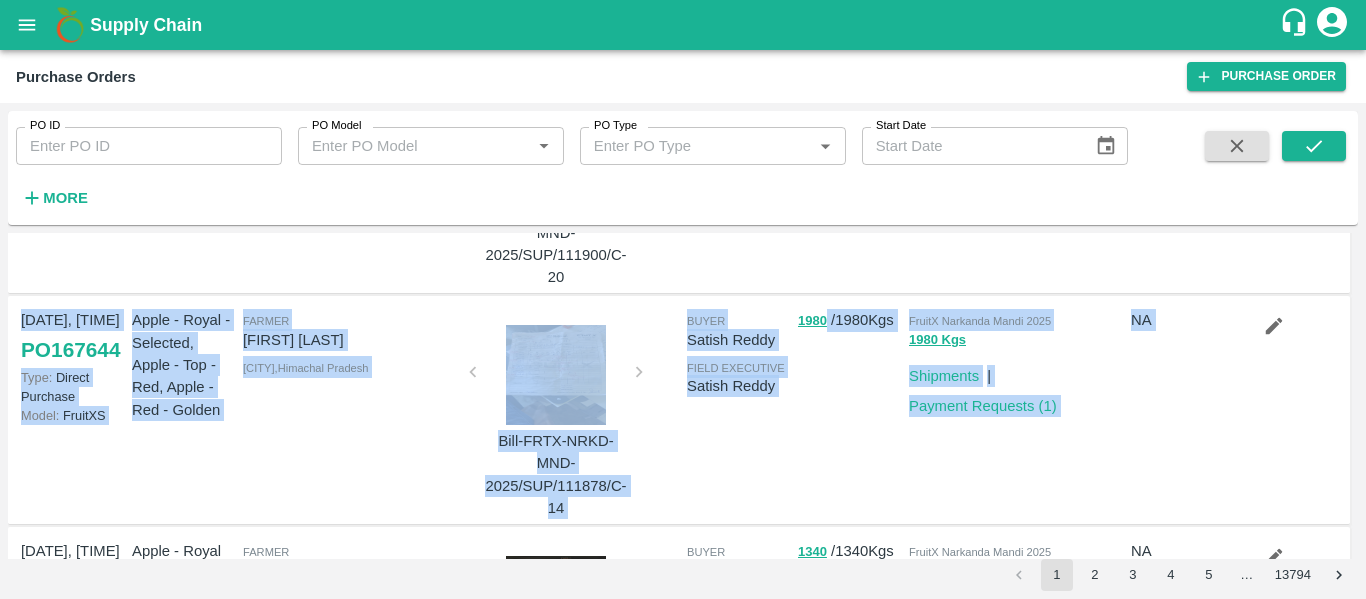 drag, startPoint x: 1358, startPoint y: 285, endPoint x: 1358, endPoint y: 305, distance: 20 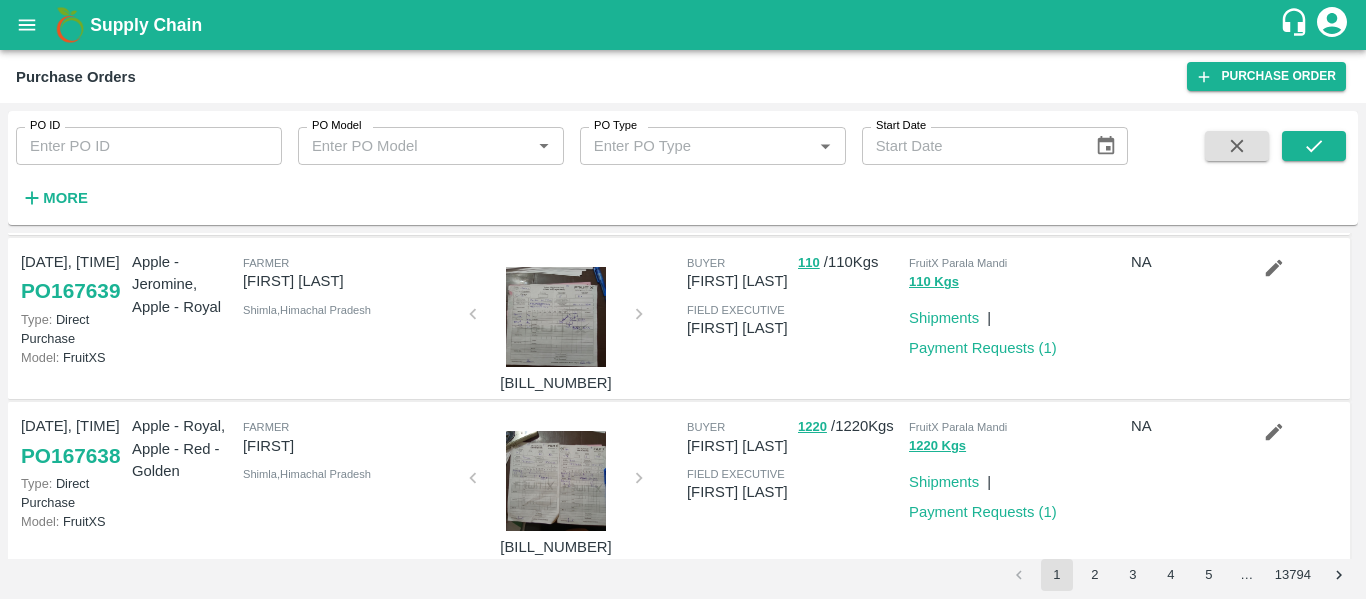 scroll, scrollTop: 1220, scrollLeft: 0, axis: vertical 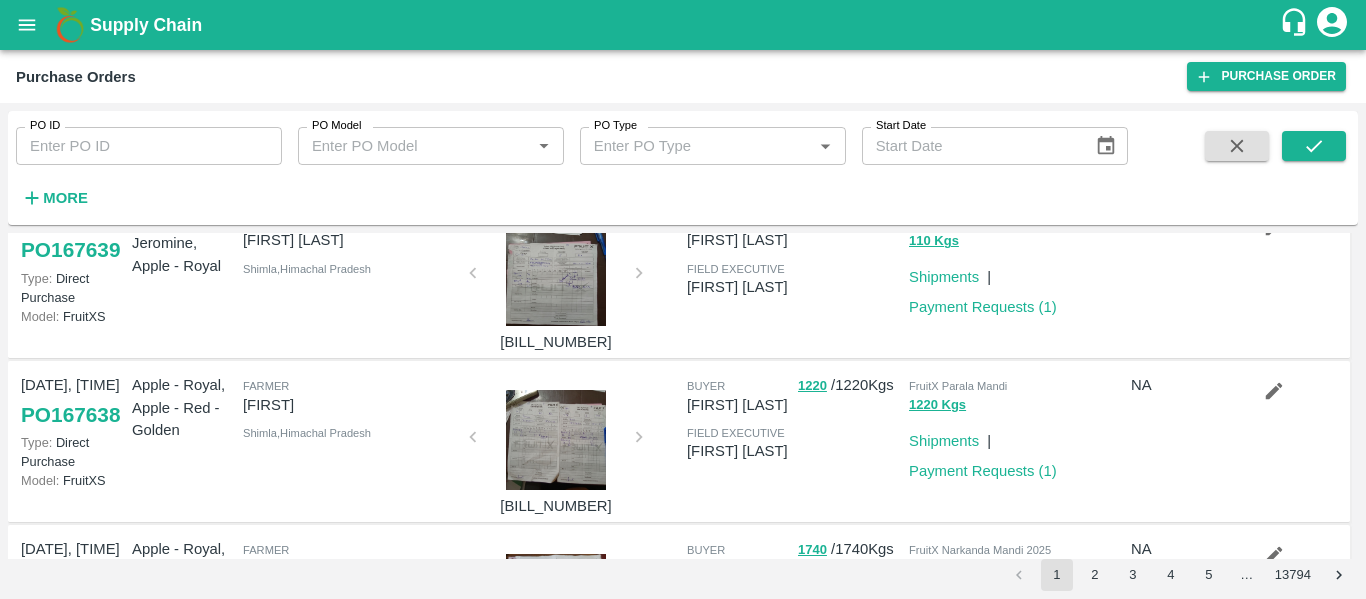 click at bounding box center (556, 276) 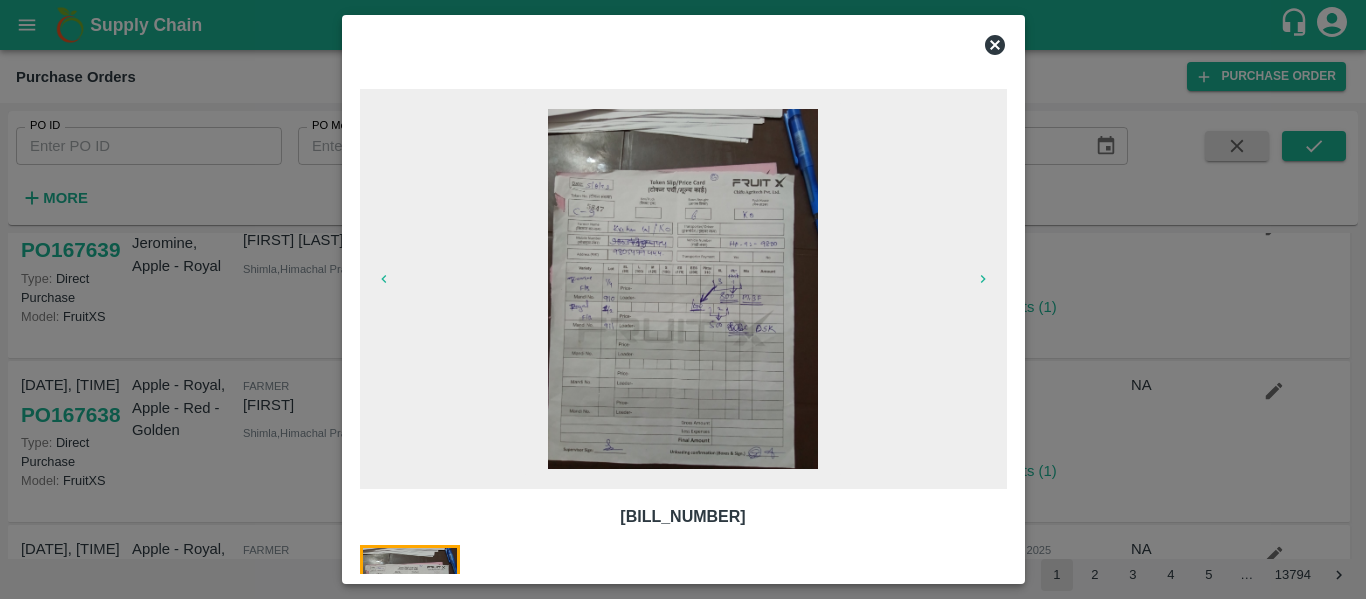 click at bounding box center [683, 289] 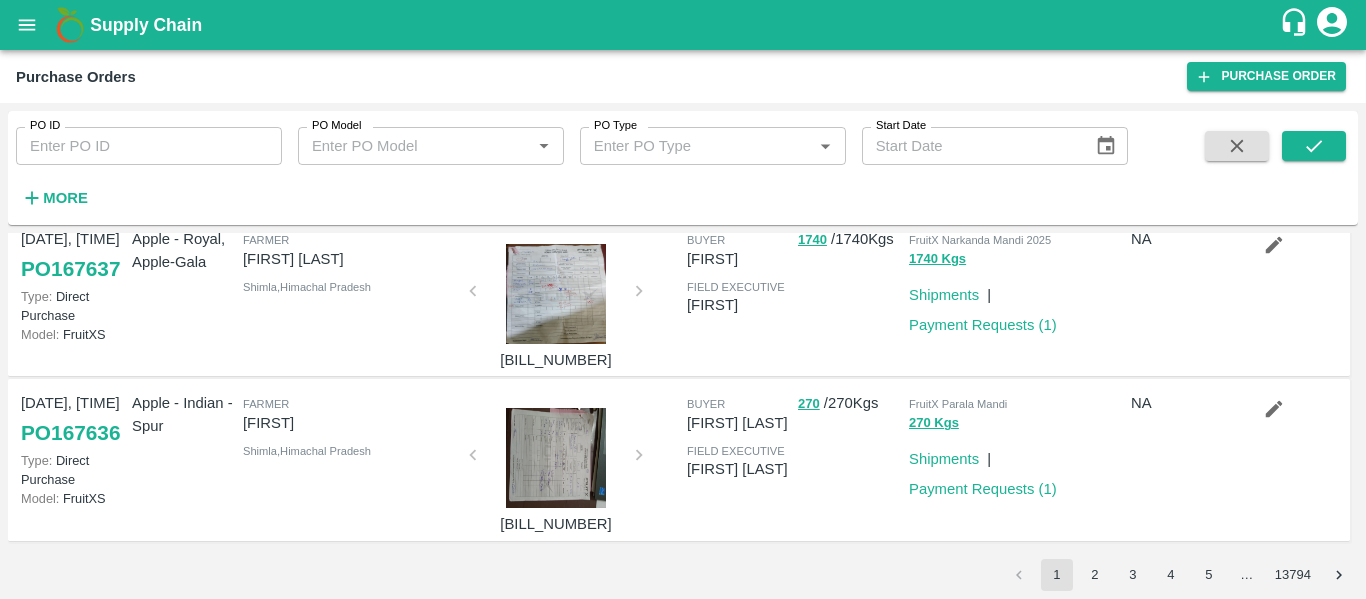 scroll, scrollTop: 1883, scrollLeft: 0, axis: vertical 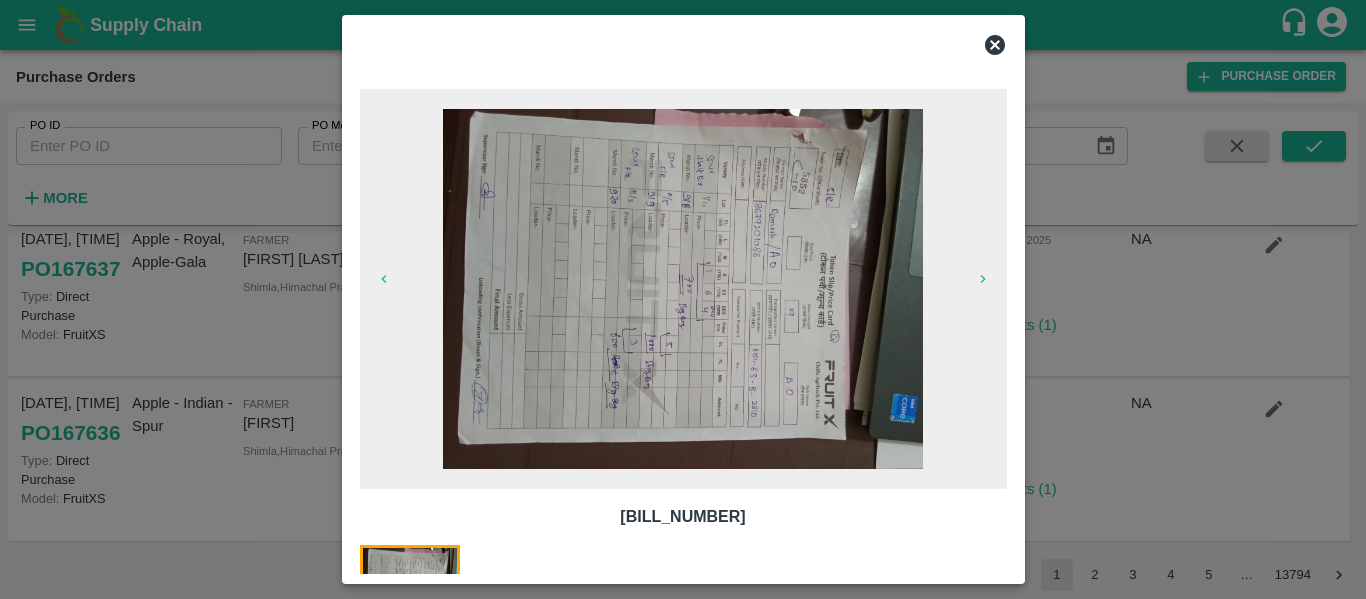 click at bounding box center [683, 289] 